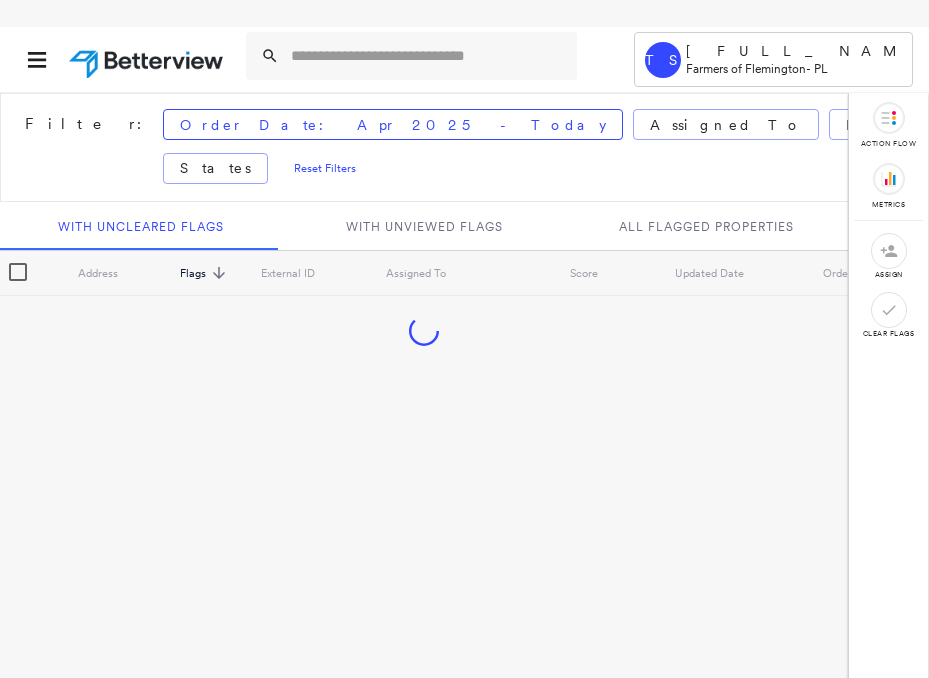 scroll, scrollTop: 0, scrollLeft: 0, axis: both 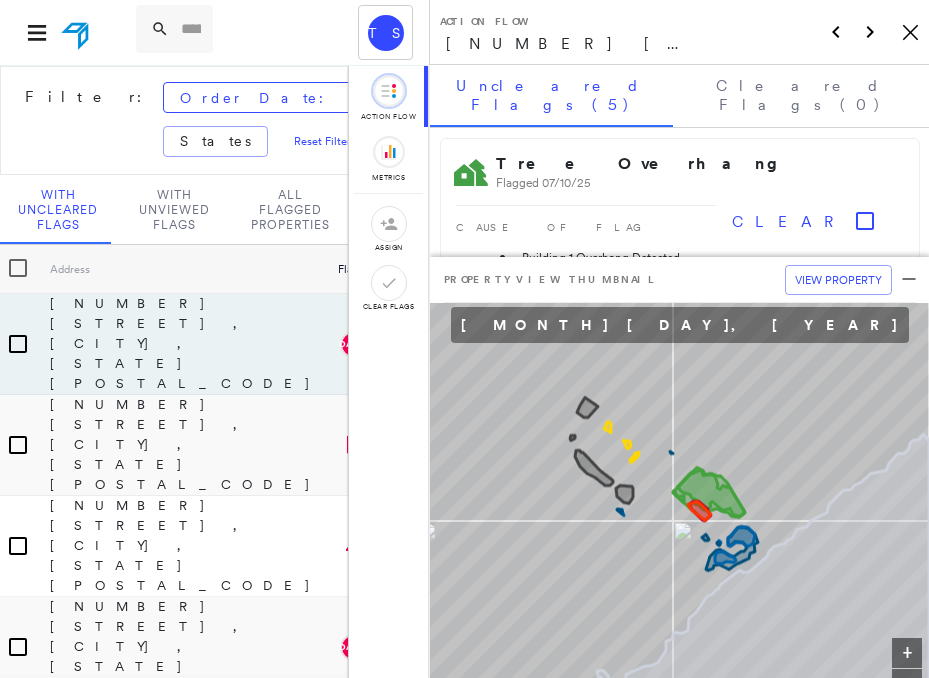 click on "Icon_Closemodal" 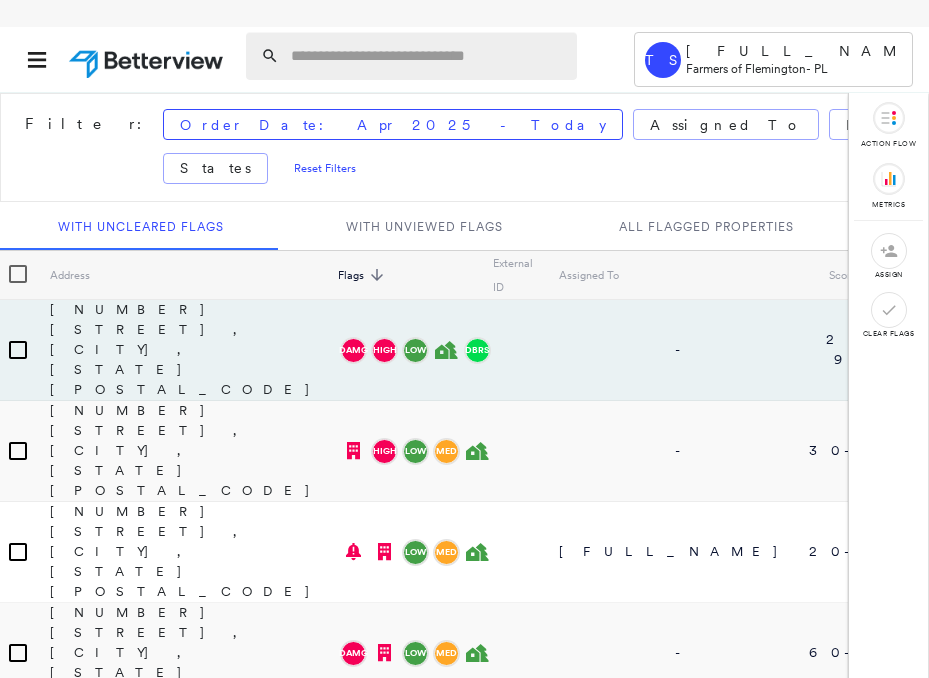 click at bounding box center (428, 56) 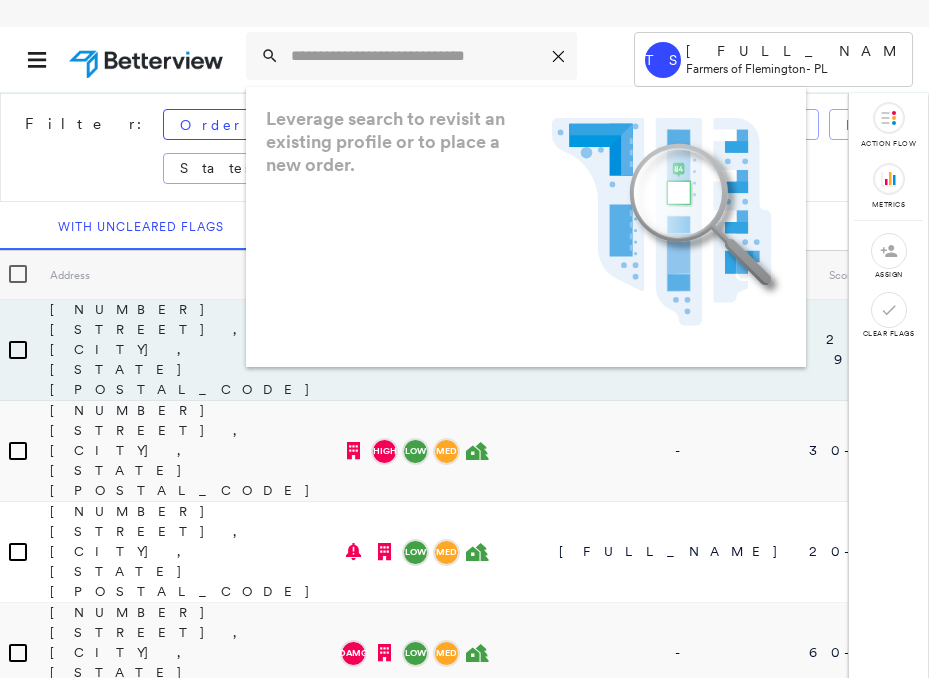 paste on "**********" 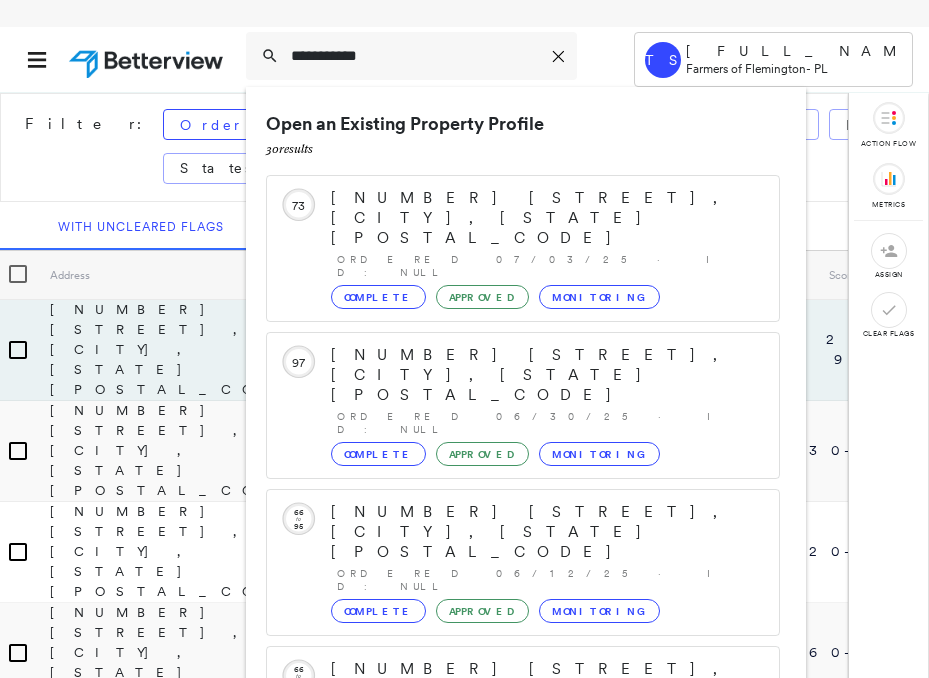 scroll, scrollTop: 100, scrollLeft: 0, axis: vertical 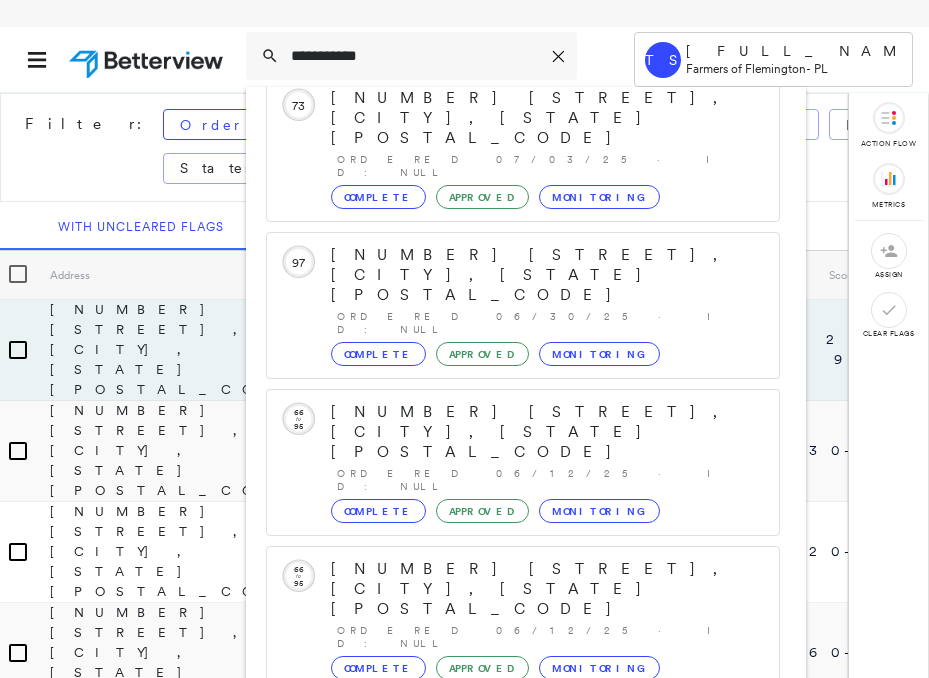 click on "Show  5  more existing properties" at bounding box center [524, 893] 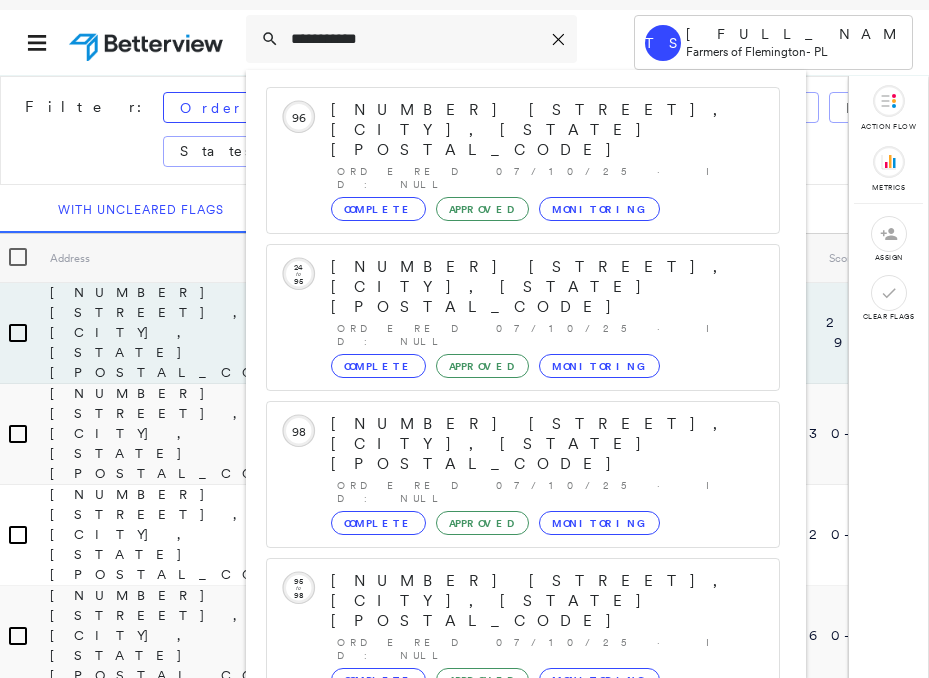 scroll, scrollTop: 0, scrollLeft: 0, axis: both 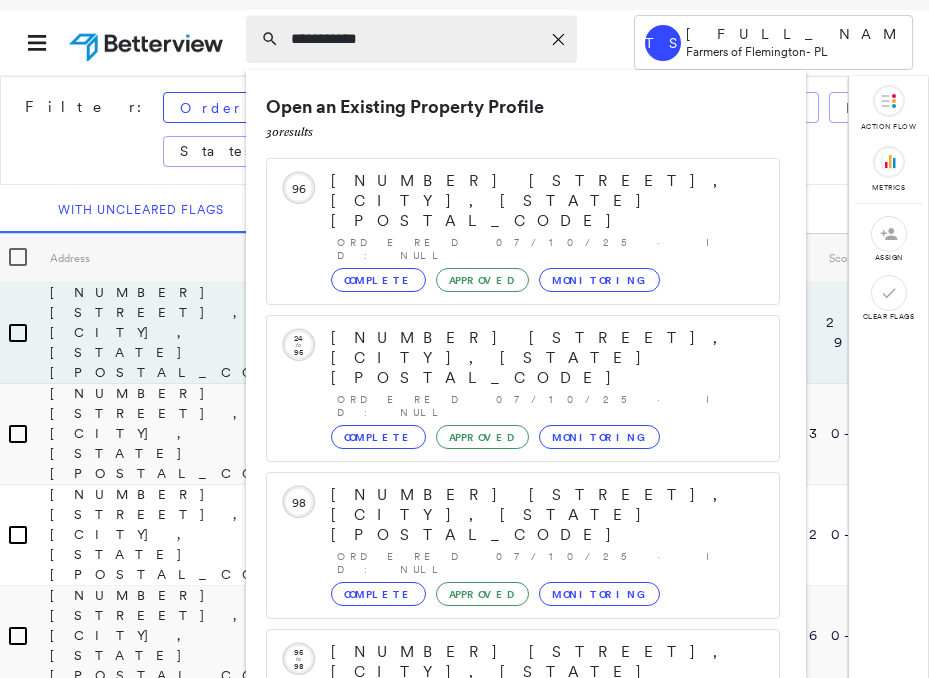click on "**********" at bounding box center (415, 39) 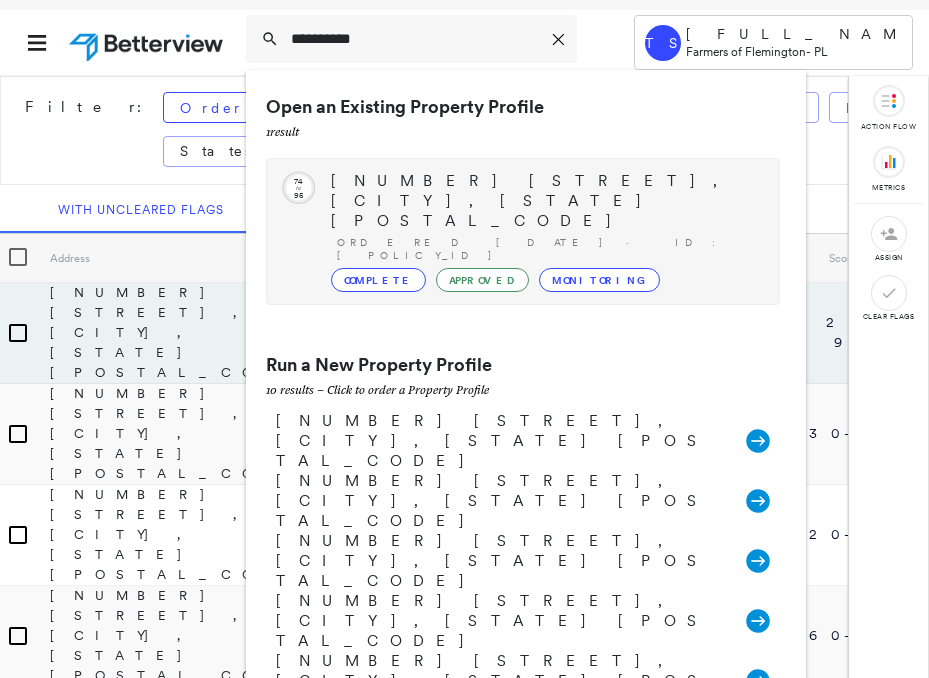 type on "**********" 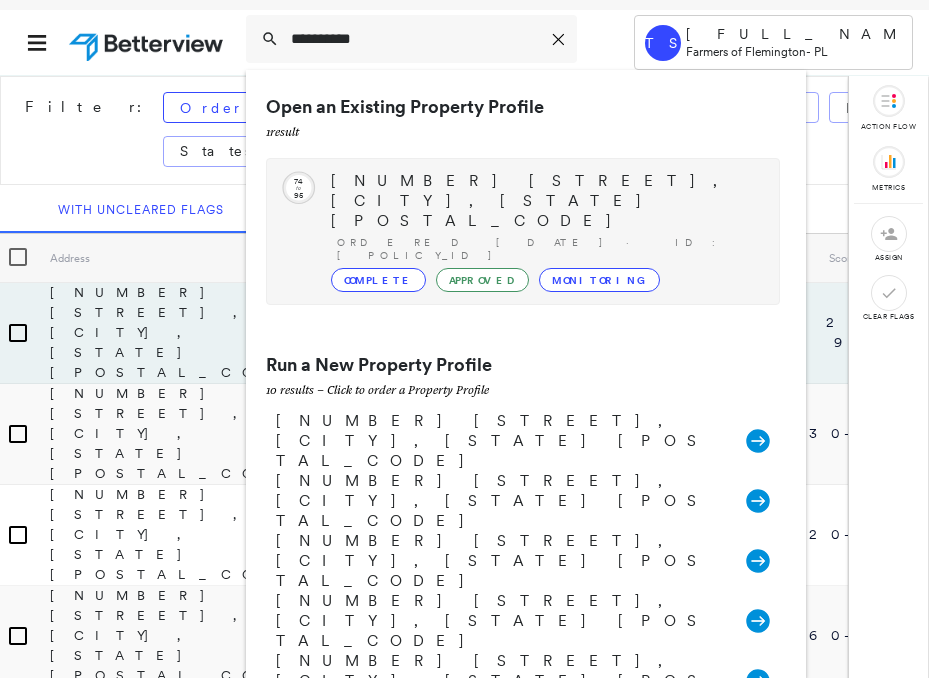 click on "[NUMBER] [STREET], [CITY], [STATE] [POSTAL_CODE]" at bounding box center [545, 201] 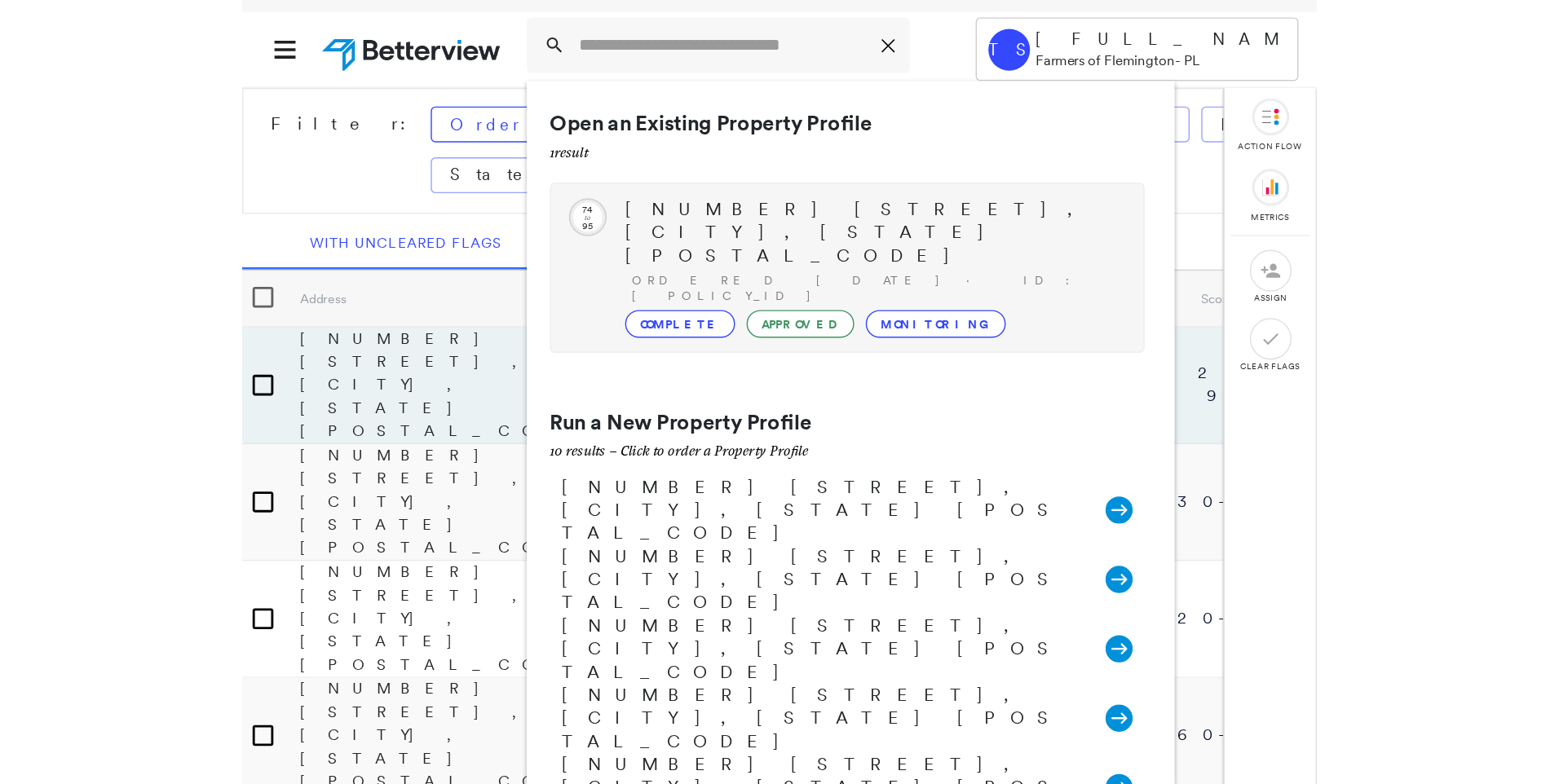 scroll, scrollTop: 0, scrollLeft: 0, axis: both 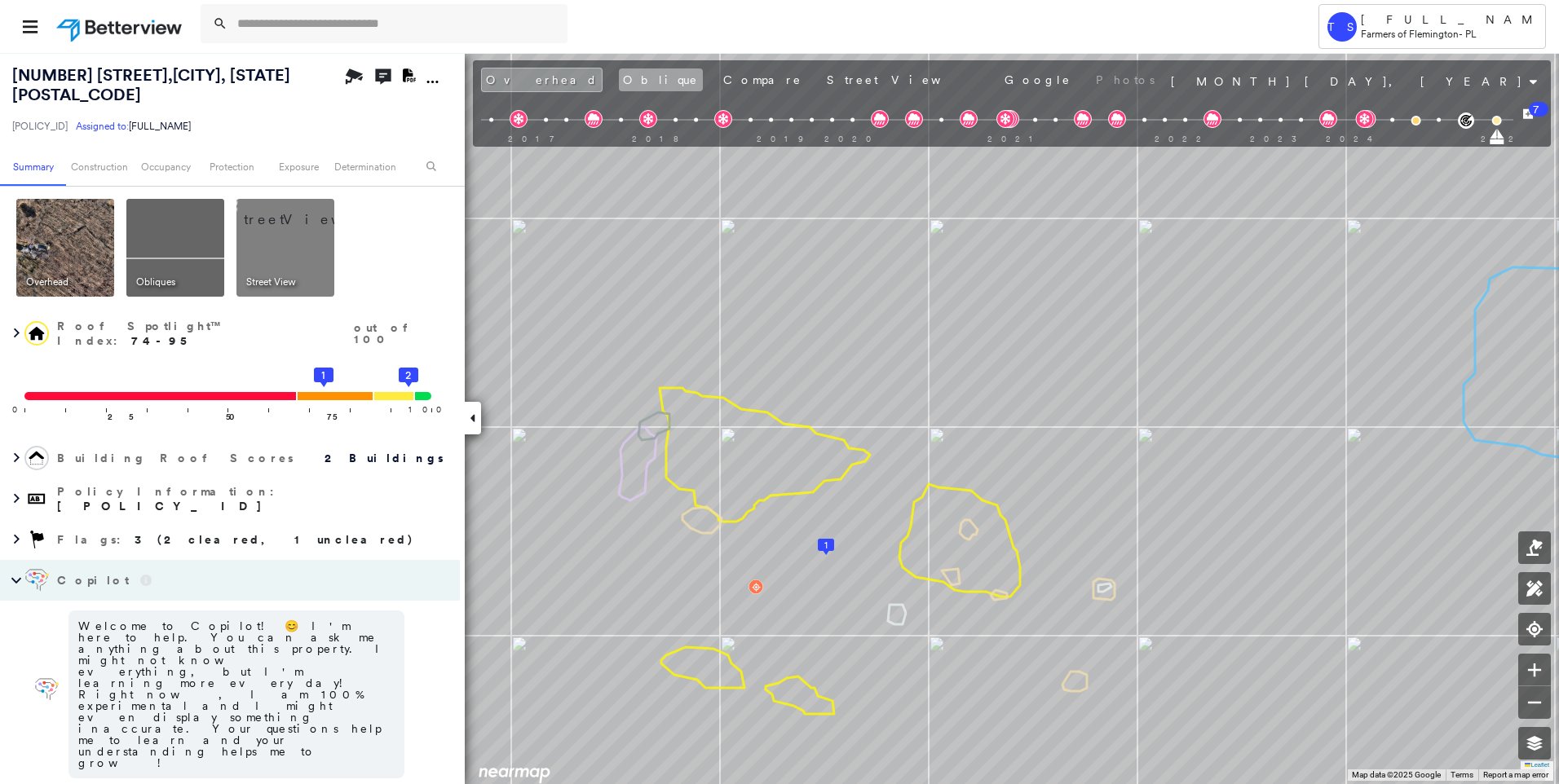 click on "Oblique" at bounding box center (660, 80) 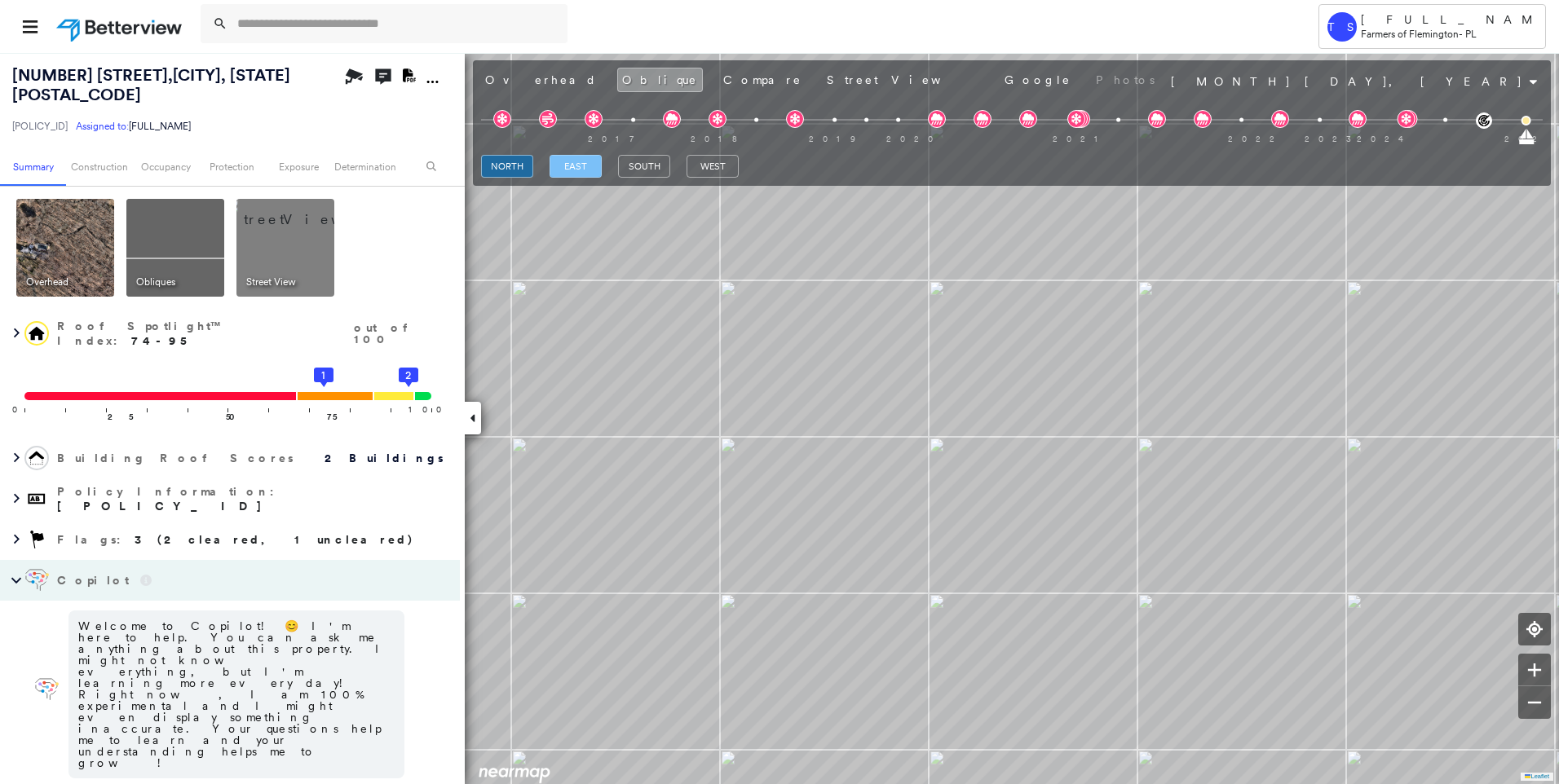 click on "east" at bounding box center [576, 166] 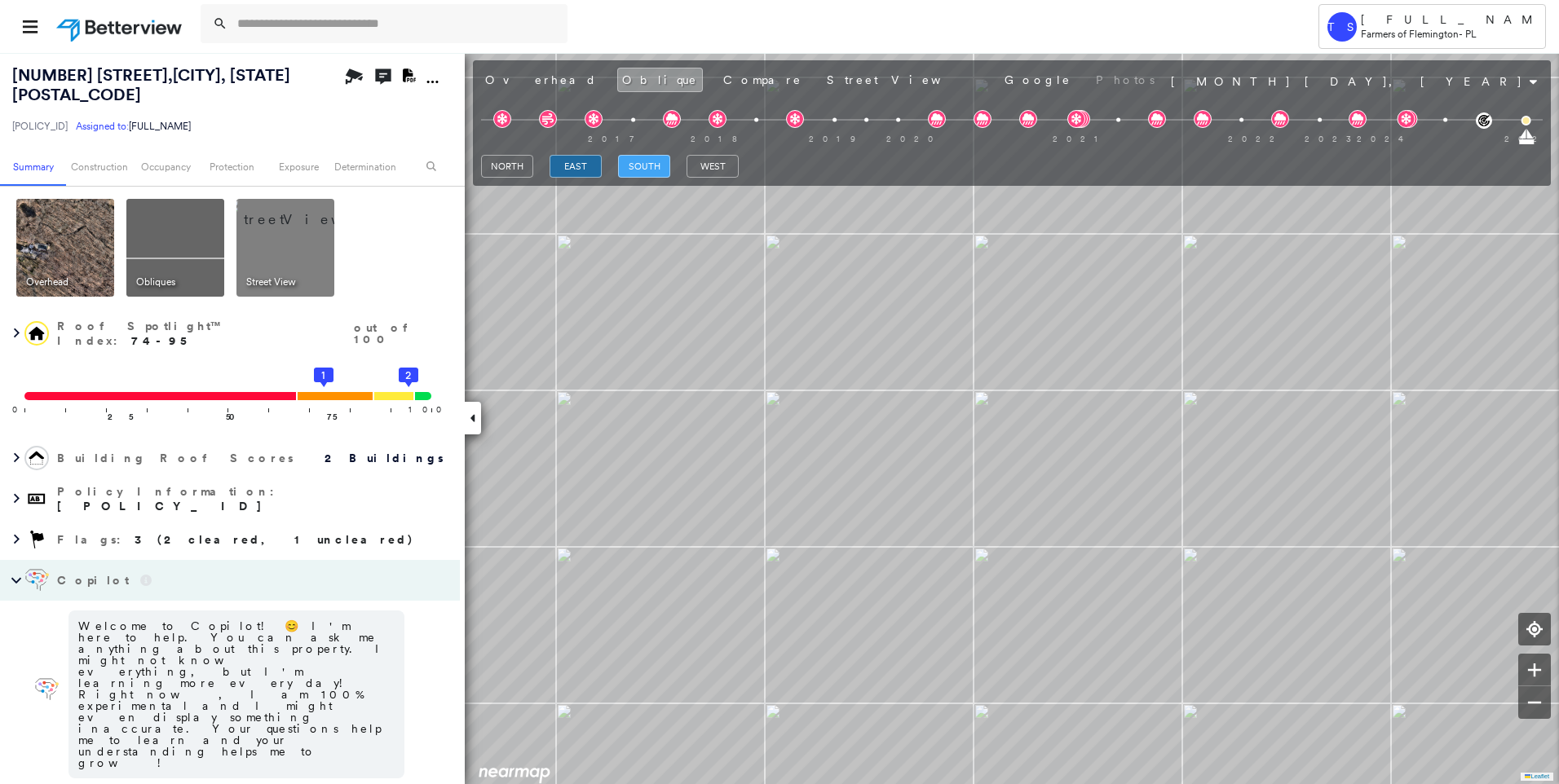 click on "south" at bounding box center [644, 166] 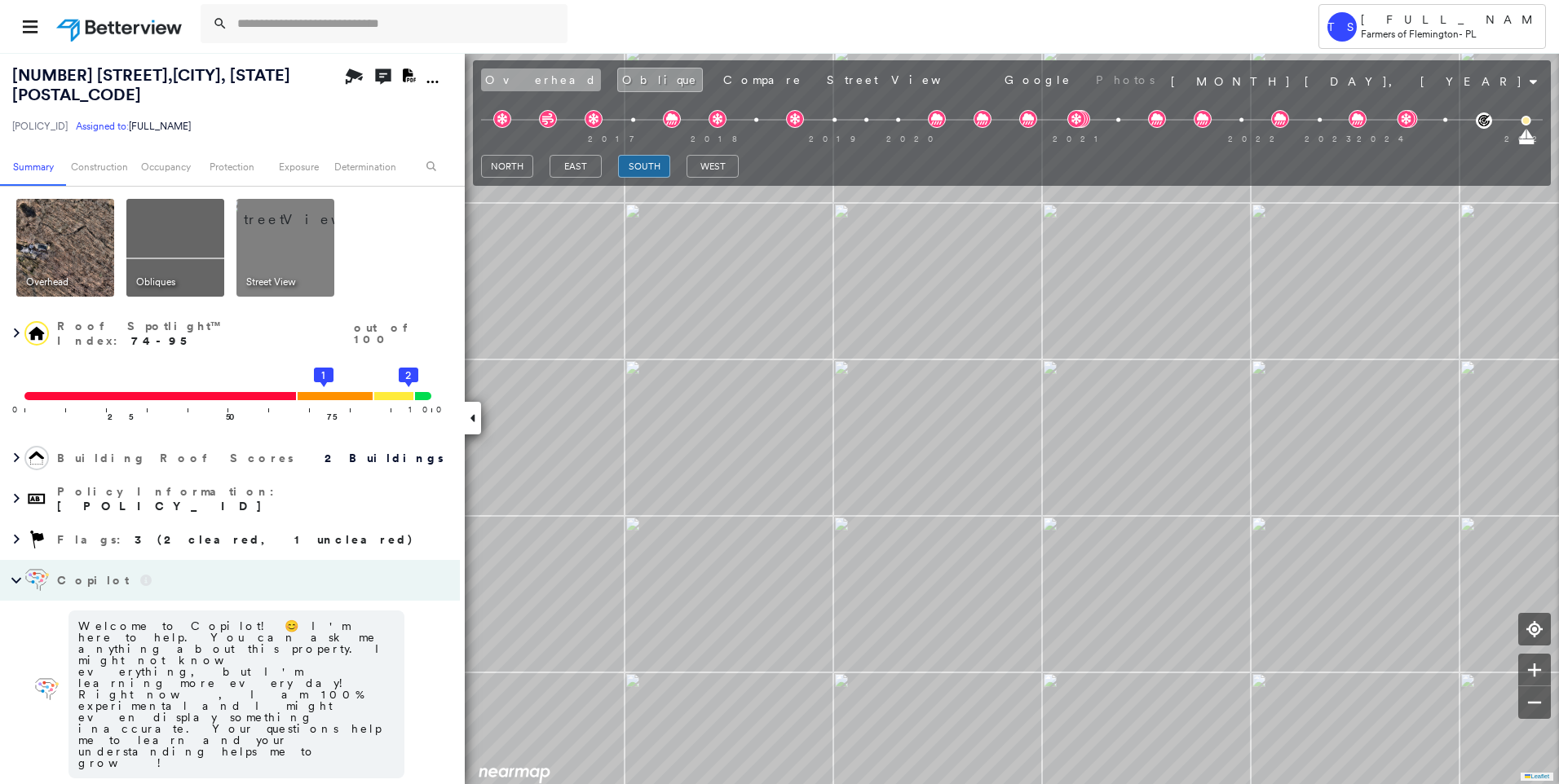 click on "Overhead" at bounding box center [541, 80] 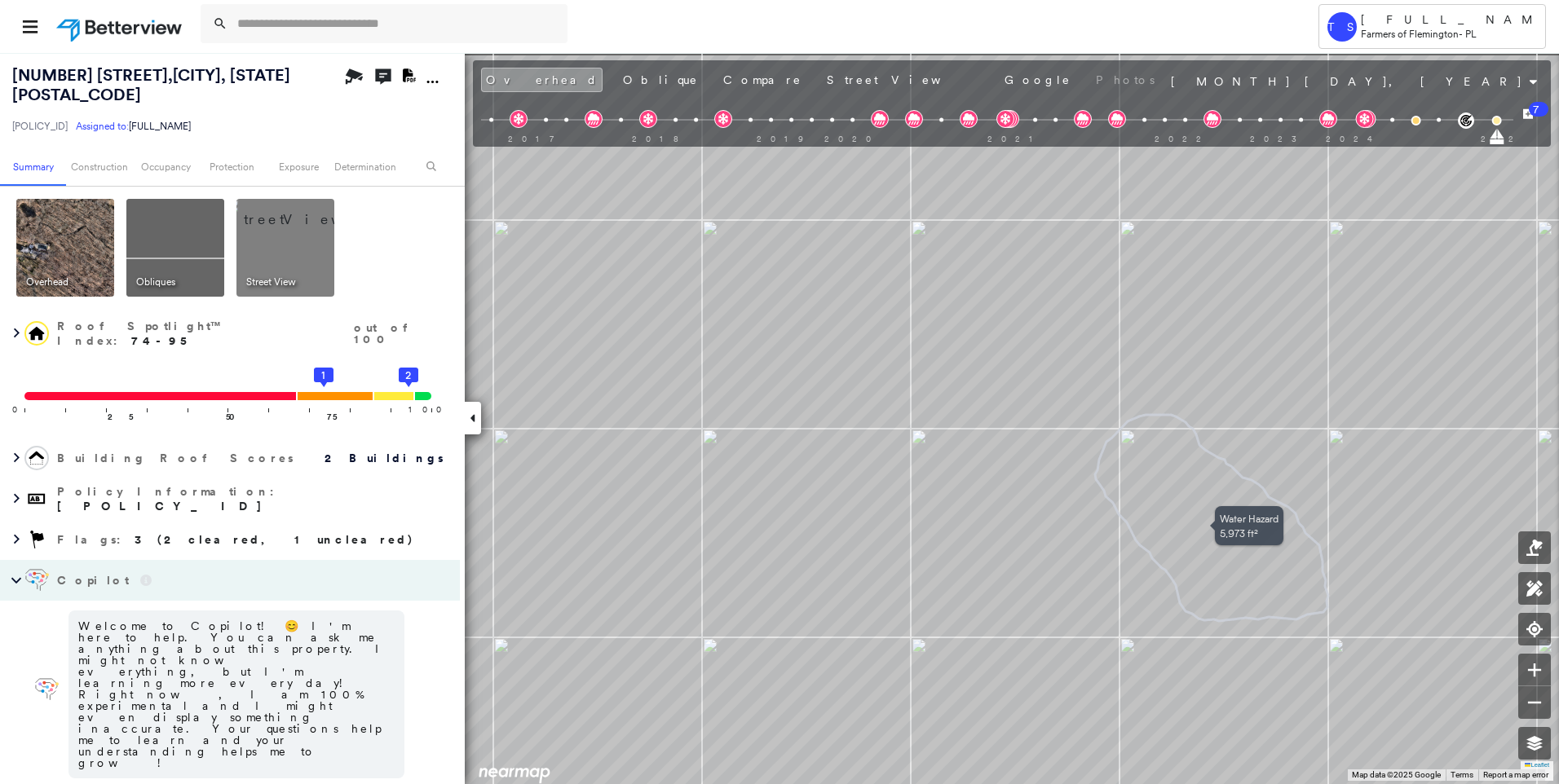 drag, startPoint x: 686, startPoint y: 443, endPoint x: 1123, endPoint y: 517, distance: 443.2212 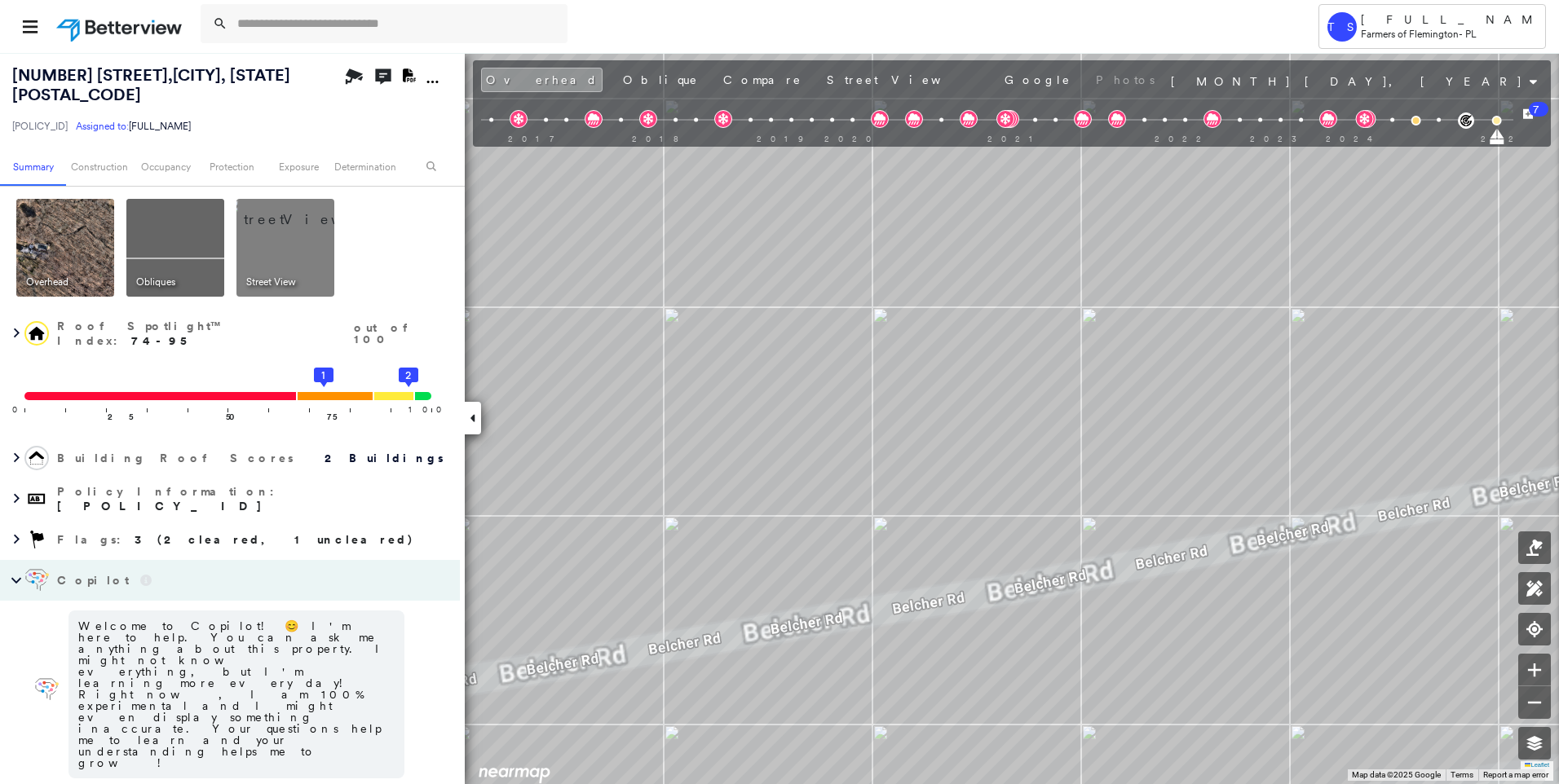 click on "Street View" at bounding box center [903, 80] 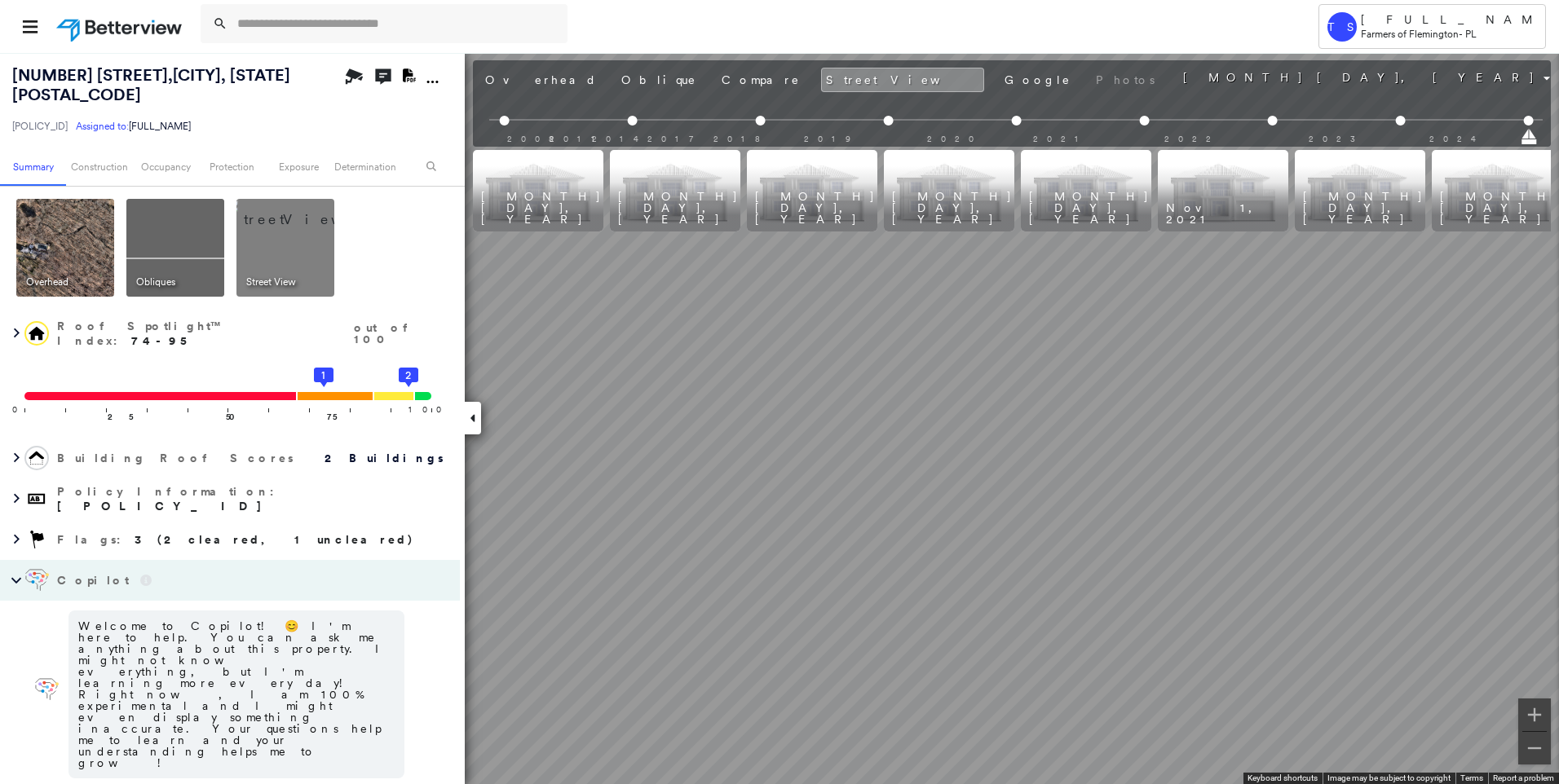 scroll, scrollTop: 0, scrollLeft: 155, axis: horizontal 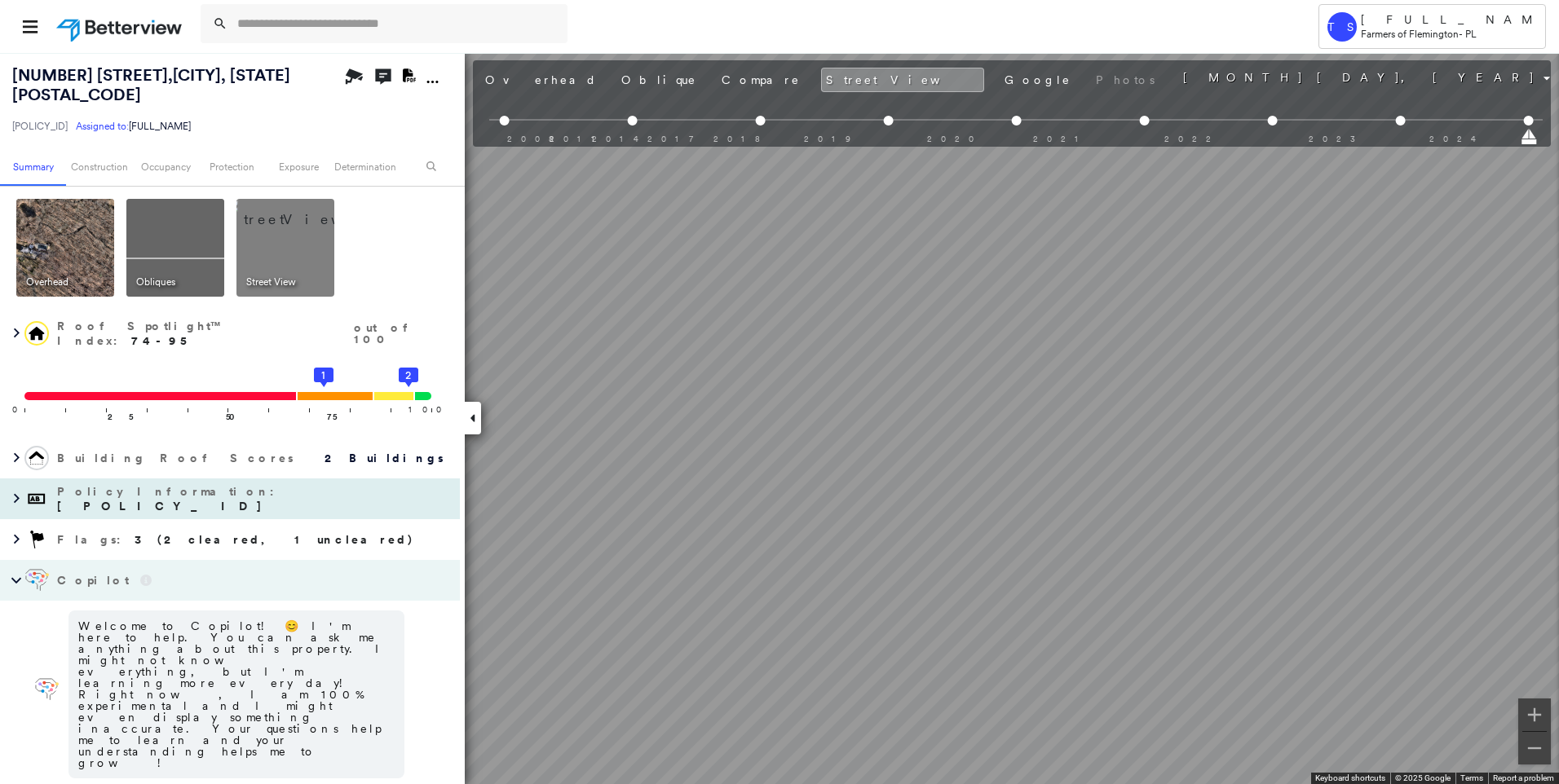 click on "[NUMBER] [STREET] , [CITY], [STATE] [POSTAL_CODE] [POLICY_ID] Assigned to: [FULL_NAME] Assigned to: [FULL_NAME] [POLICY_ID] Assigned to: [FULL_NAME] Open Comments Download PDF Report Summary Construction Occupancy Protection Exposure Determination Overhead Obliques Street View Roof Spotlight™ Index : 74-95 out of 100 0 100 25 50 75 1 2 Building Roof Scores 2 Buildings Policy Information : [POLICY_ID] Flags : 3 (2 cleared, 1 uncleared) Copilot Welcome to Copilot! 😊
I'm here to help. You can ask me anything about this property. I might not know everything, but I'm learning more every day! Right now, I am 100% experimental and I might even display something inaccurate. Your questions help me to learn and your understanding helps me to grow! * ​ Construction Roof Spotlights : Staining, Skylight, Chimney, Vent, Antenna Property Features : Water Hazard, Pool Roof Age : All Buildings greater than 10 years old. 1 Building 1 : 10+ years 2 Building 2 : 10+ years 7" at bounding box center (780, 418) 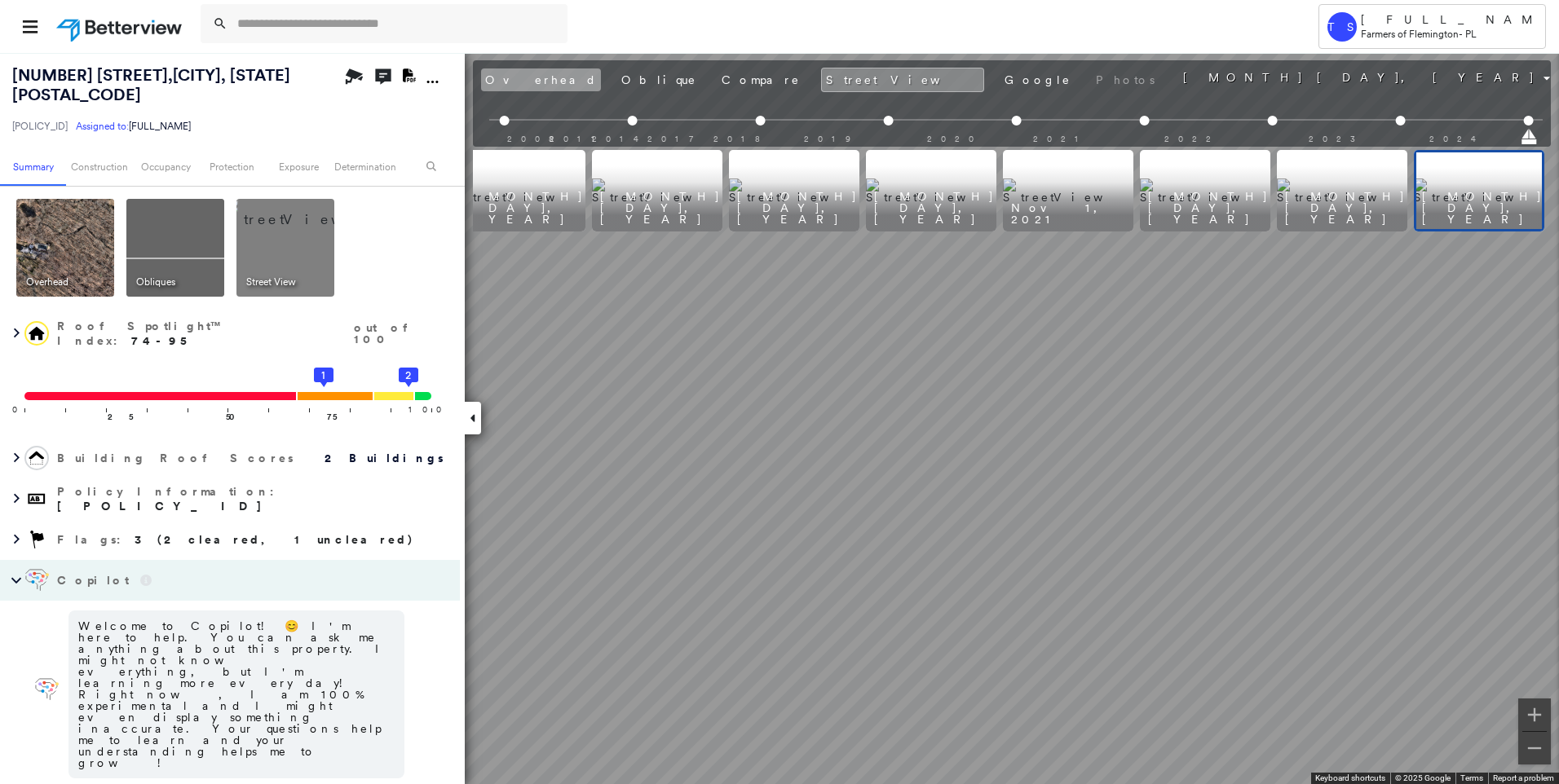 click on "Overhead" at bounding box center [541, 80] 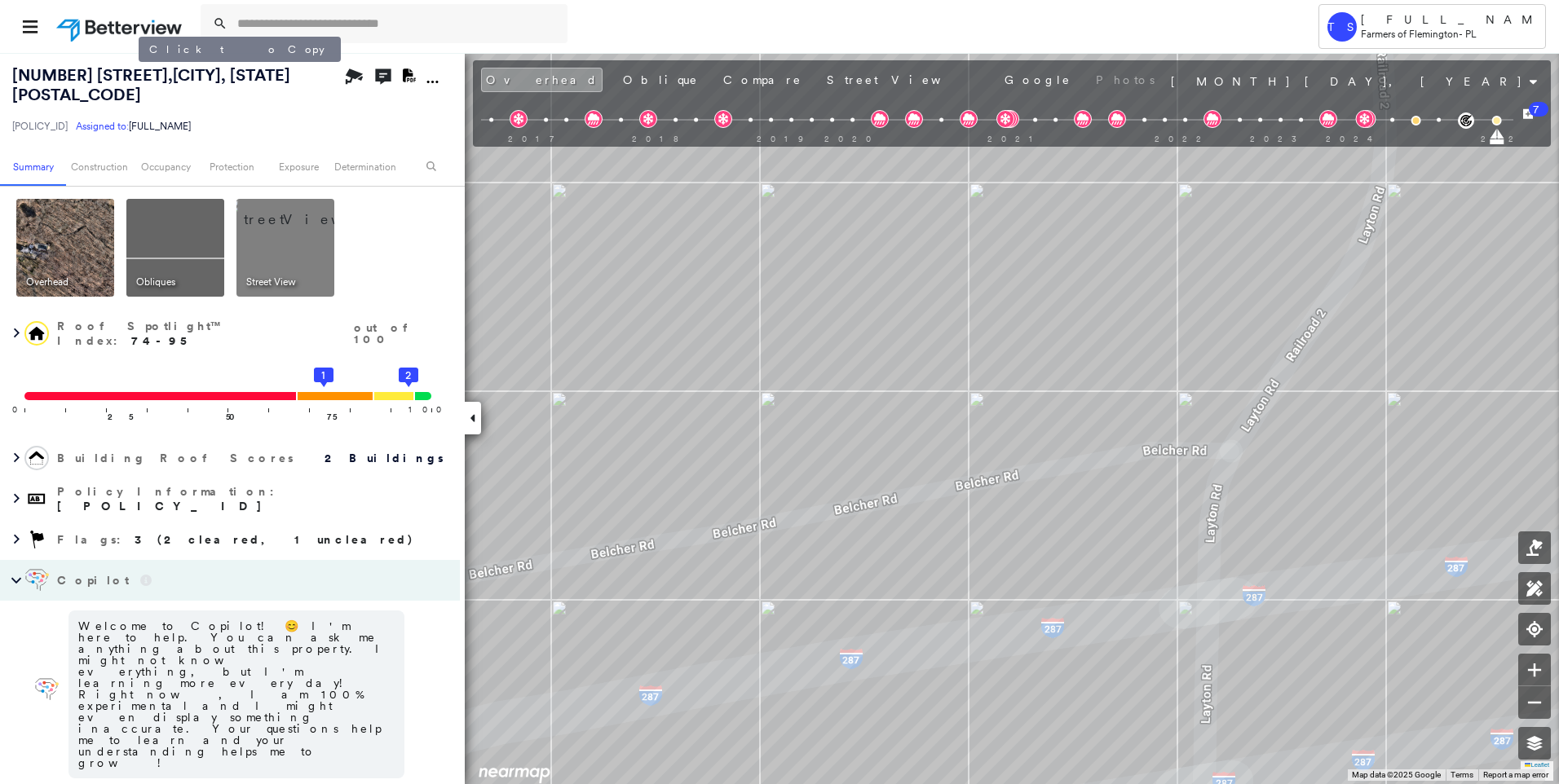 drag, startPoint x: 137, startPoint y: 73, endPoint x: 128, endPoint y: 75, distance: 9.21954 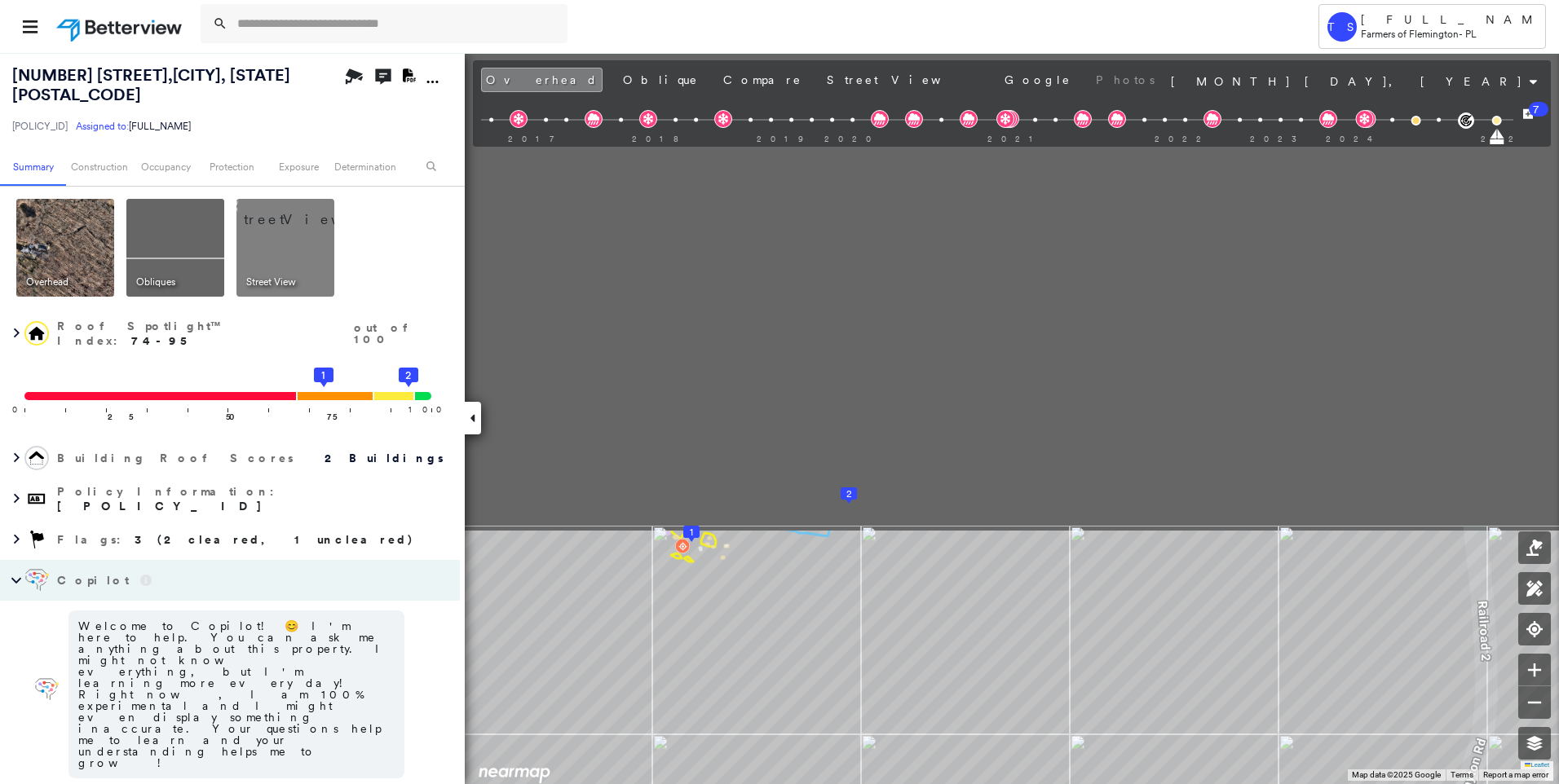 click on "Tower TS [FULL_NAME] Farmers of Flemington - PL [NUMBER] [STREET] , [CITY], [STATE] [POSTAL_CODE] [POLICY_ID] Assigned to: [FULL_NAME] Assigned to: [FULL_NAME] [POLICY_ID] Assigned to: [FULL_NAME] Open Comments Download PDF Report Summary Construction Occupancy Protection Exposure Determination Overhead Obliques Street View Roof Spotlight™ Index : 74-95 out of 100 0 100 25 50 75 1 2 Building Roof Scores 2 Buildings Policy Information : [POLICY_ID] Flags : 3 (2 cleared, 1 uncleared) Copilot Welcome to Copilot! 😊
I'm here to help. You can ask me anything about this property. I might not know everything, but I'm learning more every day! Right now, I am 100% experimental and I might even display something inaccurate. Your questions help me to learn and your understanding helps me to grow! * ​ Construction Roof Spotlights : Staining, Skylight, Chimney, Vent, Antenna Property Features : Water Hazard, Pool Roof Age : 1 Building 1 : 10+ years 2 : :" at bounding box center (780, 392) 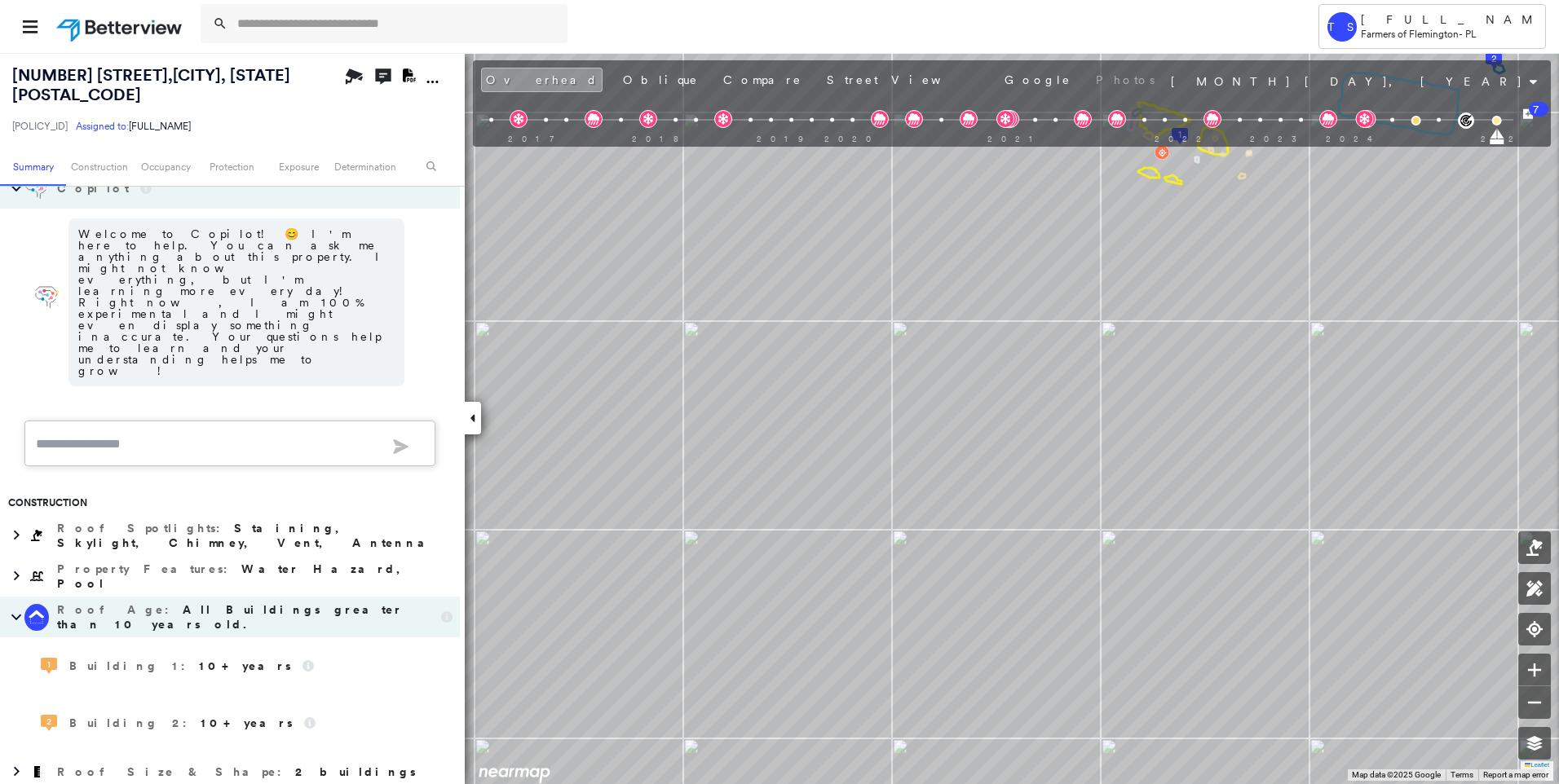 scroll, scrollTop: 407, scrollLeft: 0, axis: vertical 